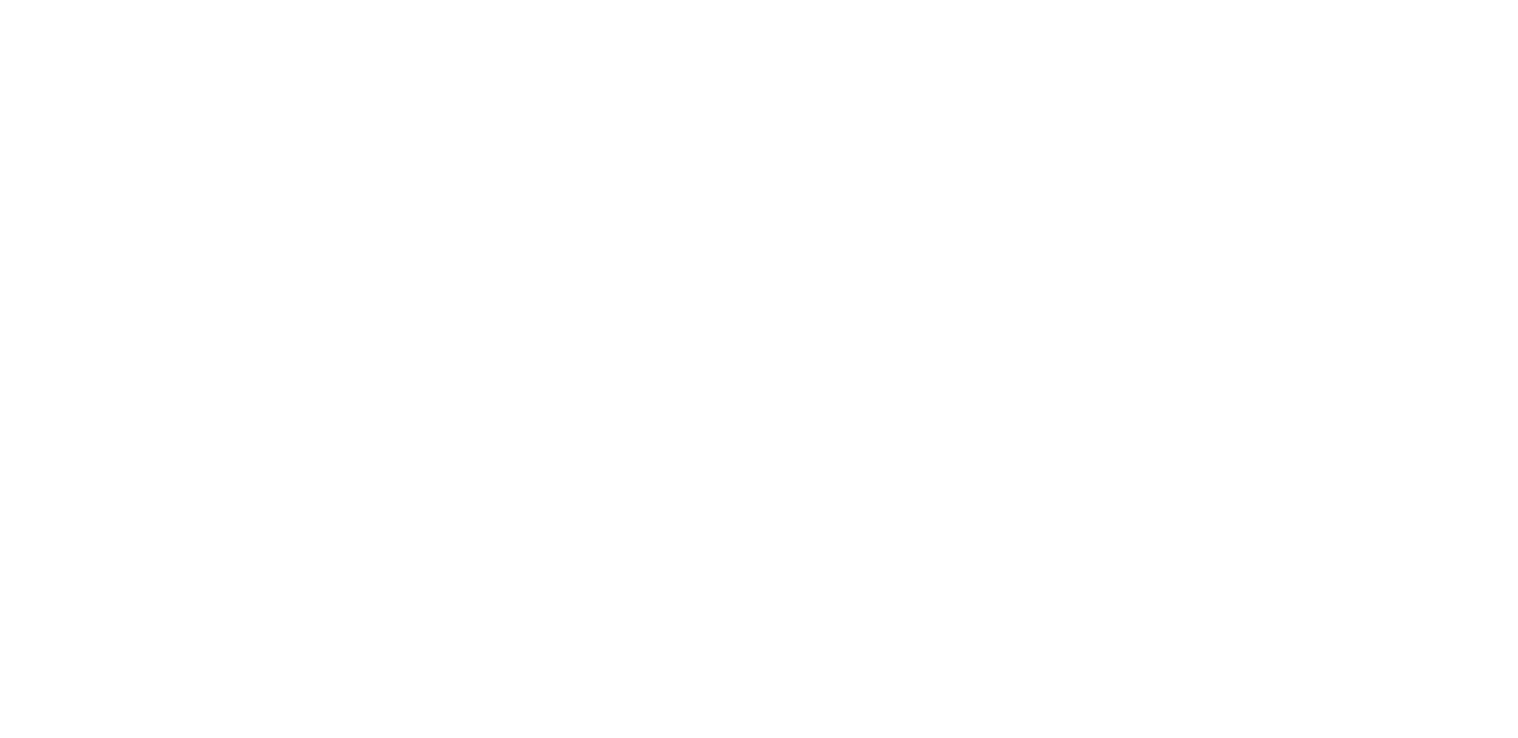 scroll, scrollTop: 0, scrollLeft: 0, axis: both 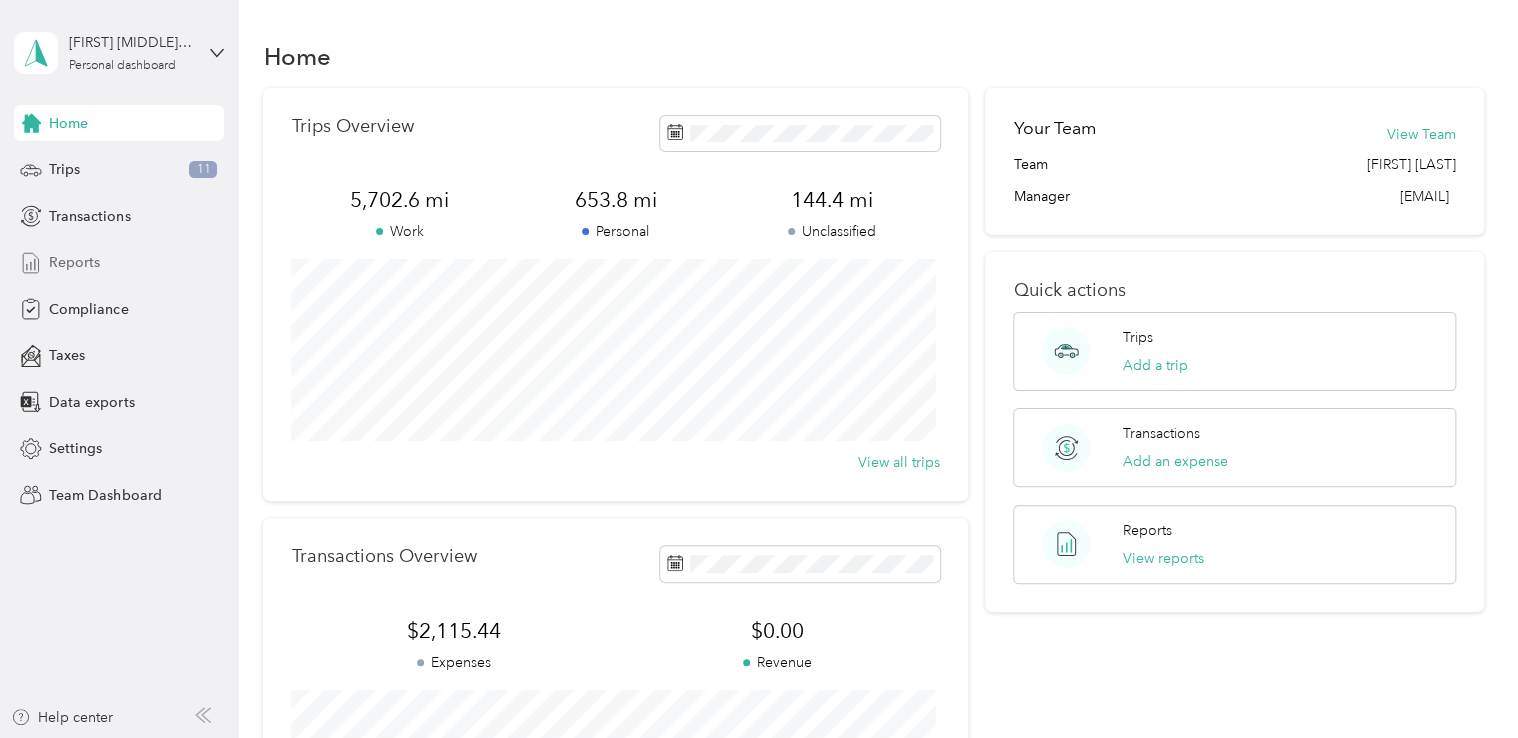 click on "Reports" at bounding box center [74, 262] 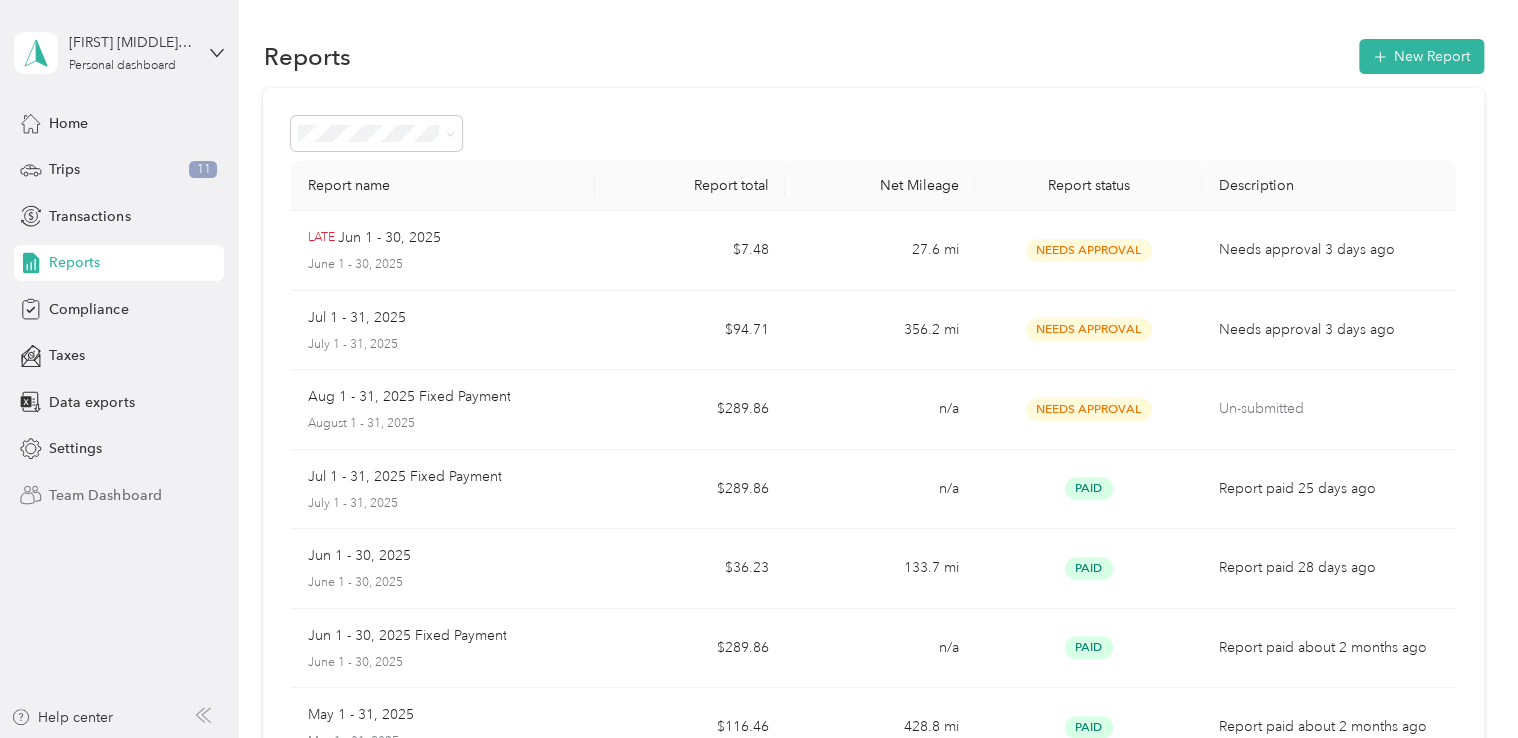 click on "Team Dashboard" at bounding box center [105, 495] 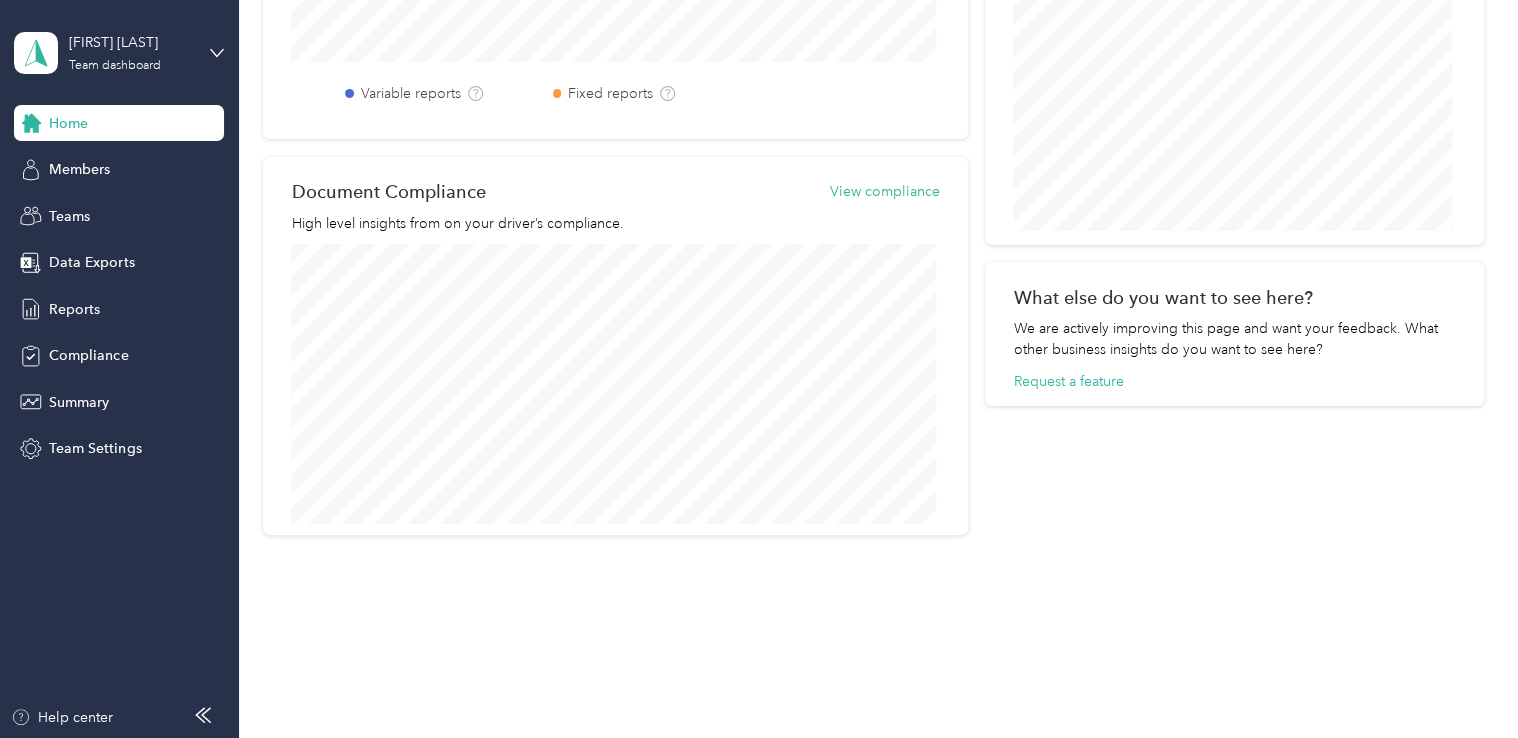scroll, scrollTop: 838, scrollLeft: 0, axis: vertical 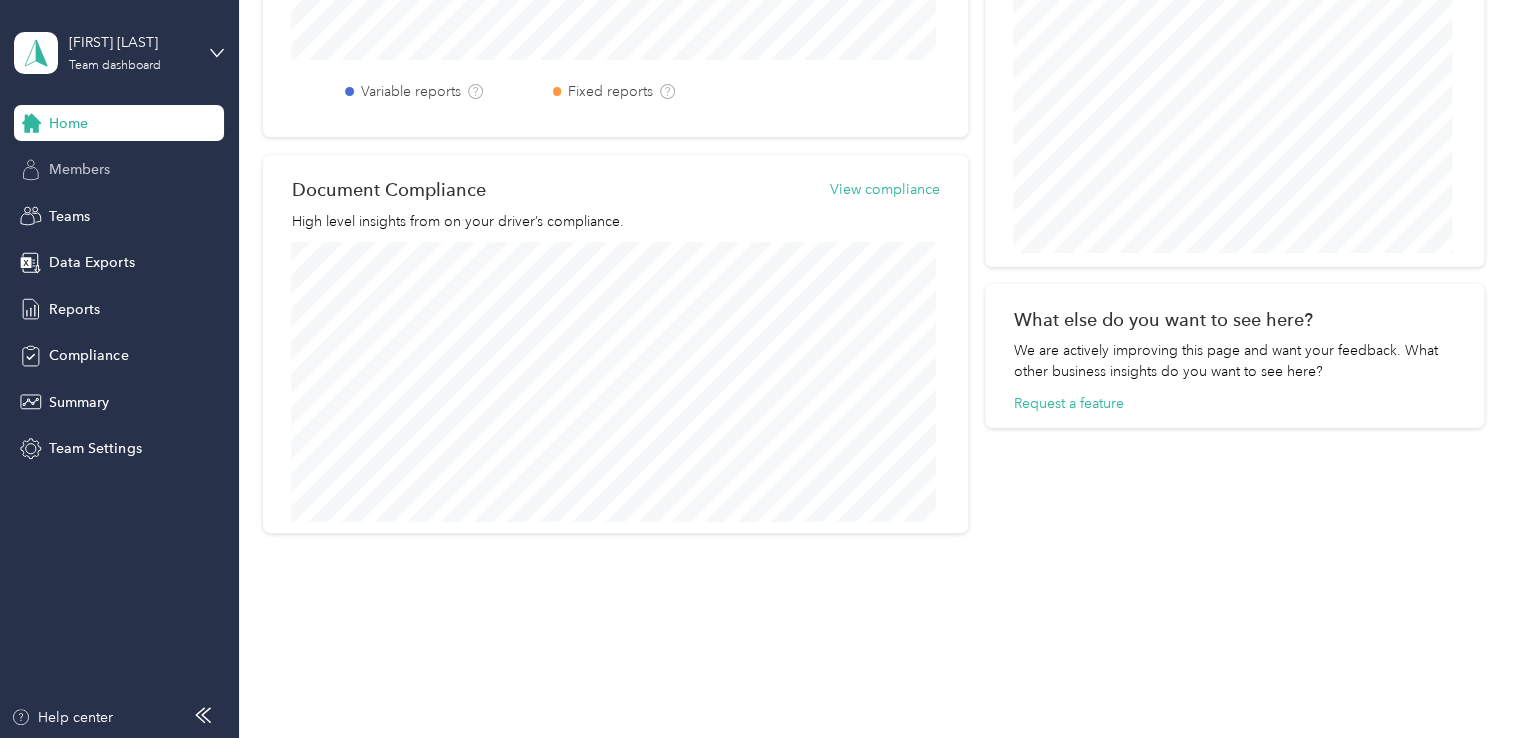 click on "Members" at bounding box center (79, 169) 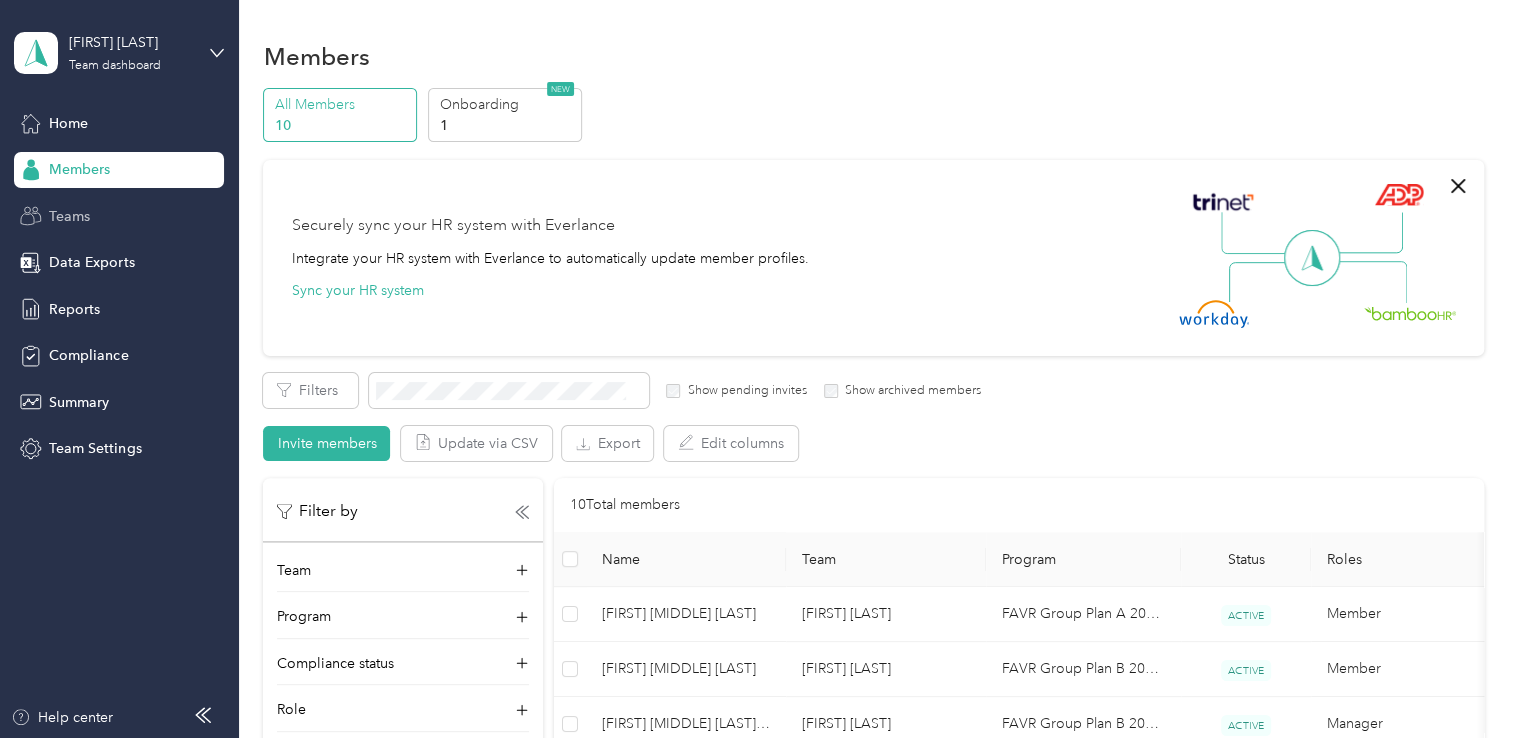 click on "Teams" at bounding box center [69, 216] 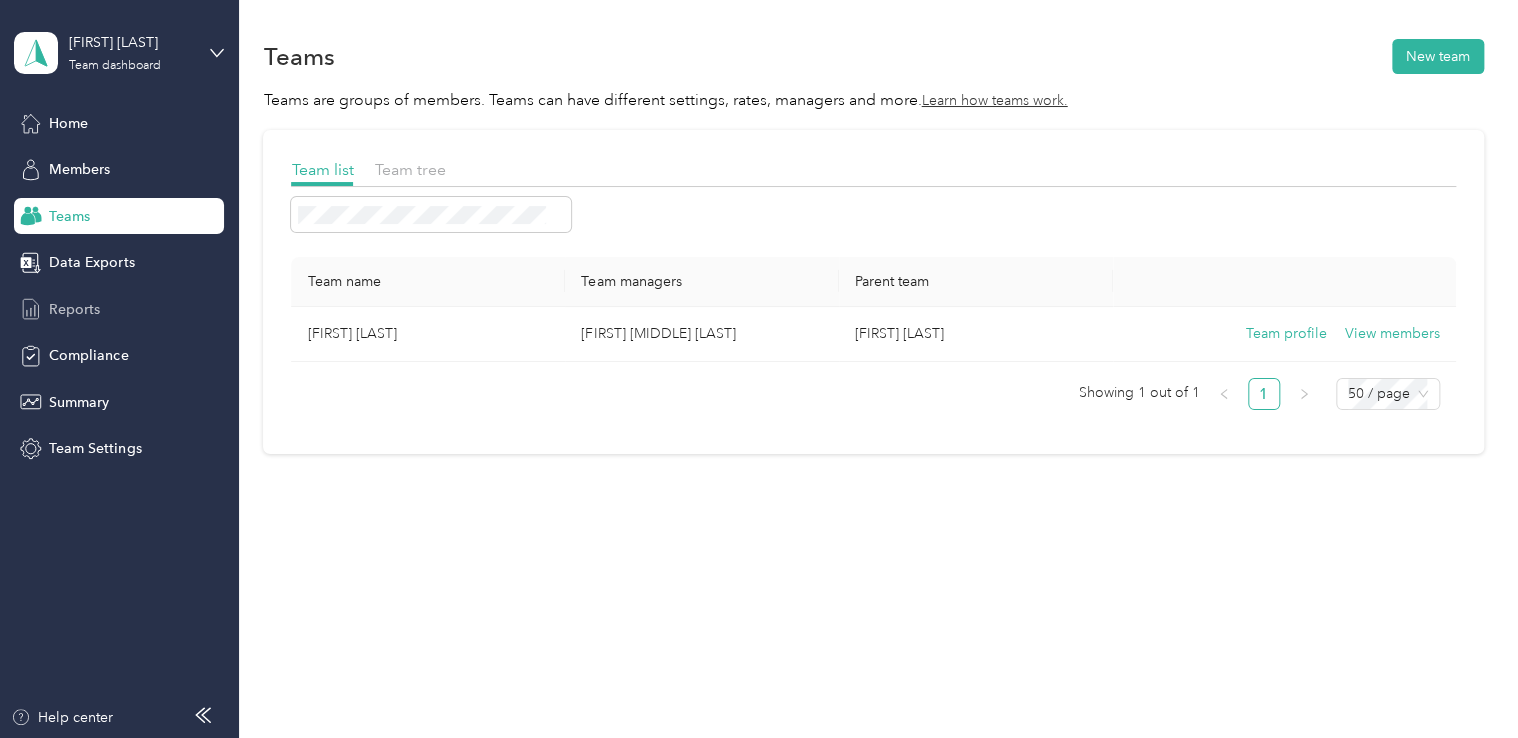 click on "Reports" at bounding box center [74, 309] 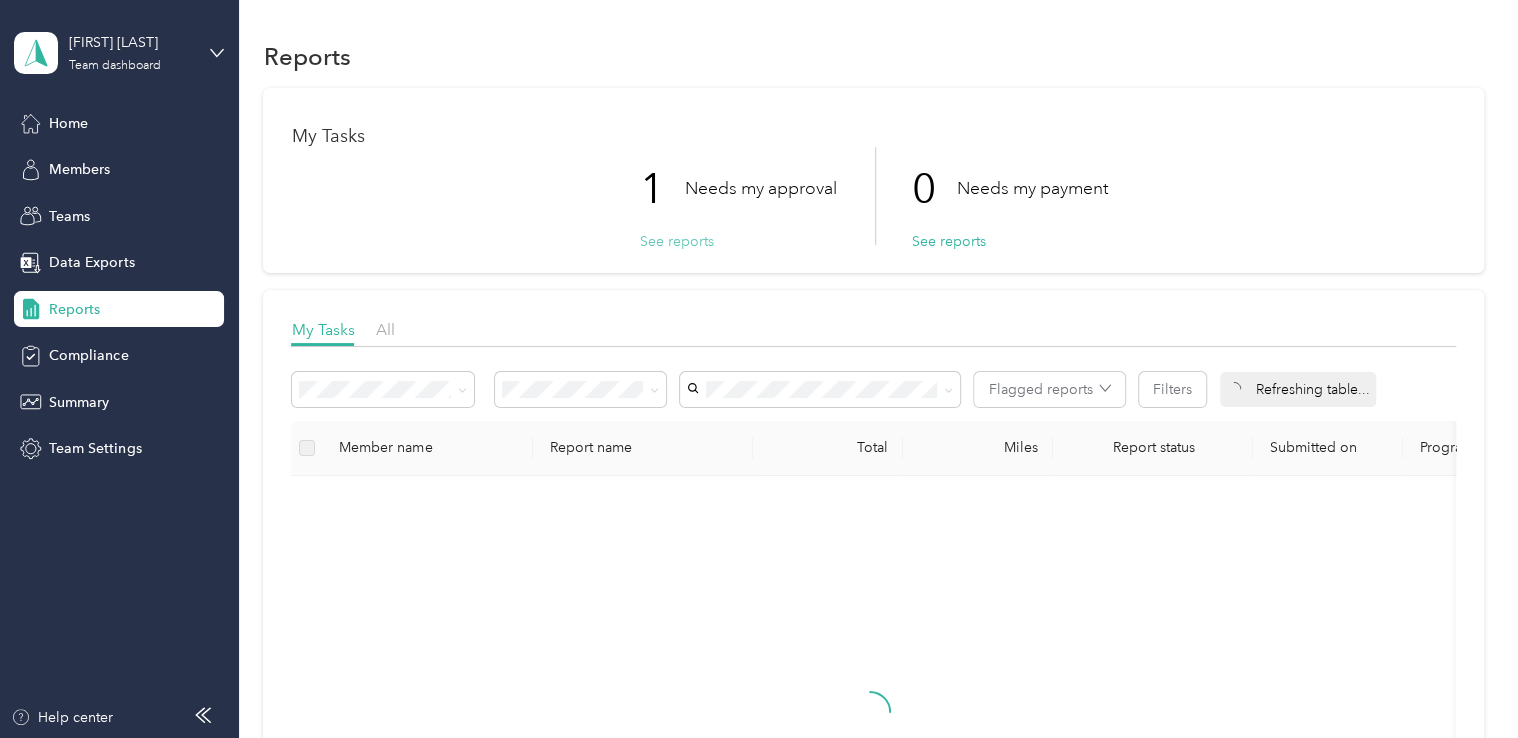 click on "See reports" at bounding box center (676, 241) 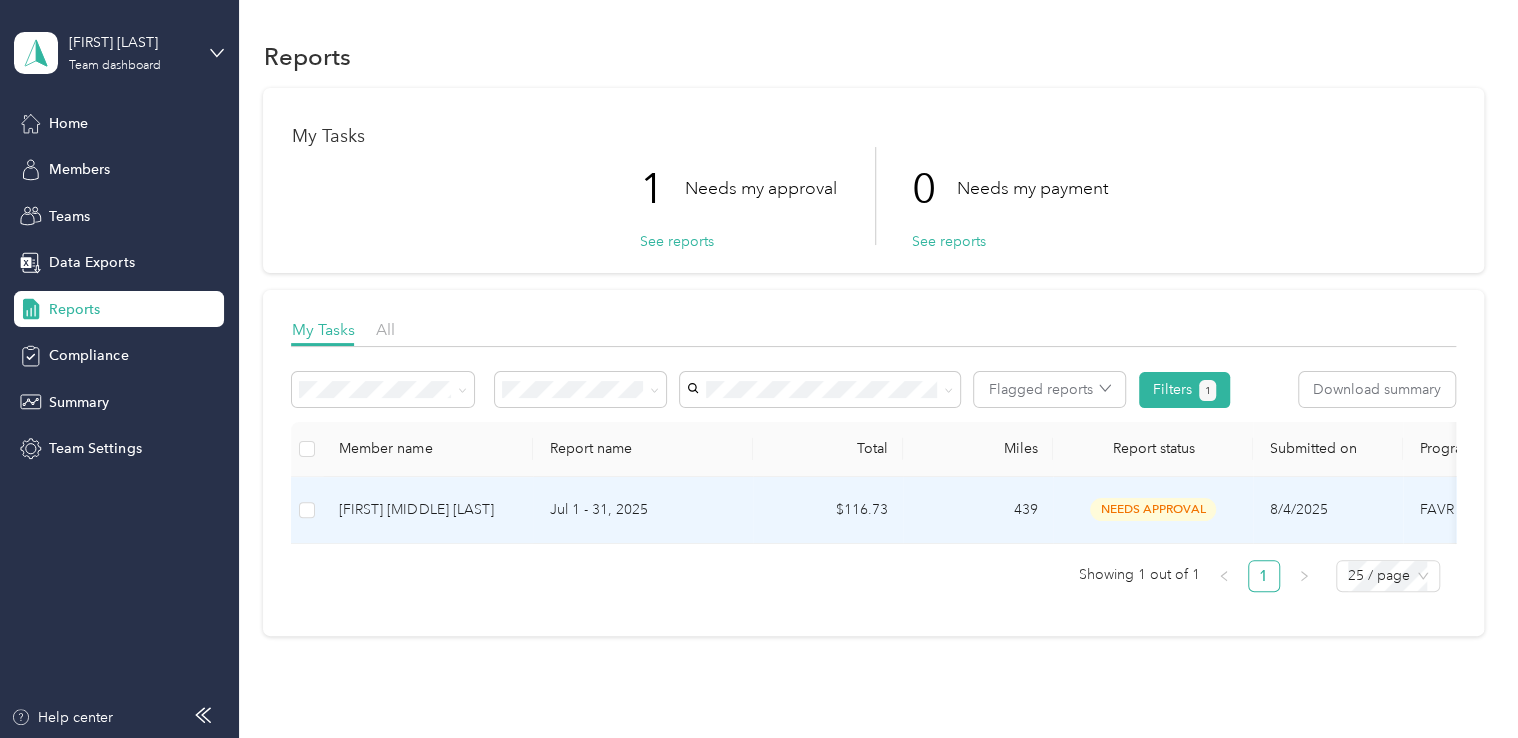 click on "[FIRST] [MIDDLE] [LAST]" at bounding box center (428, 510) 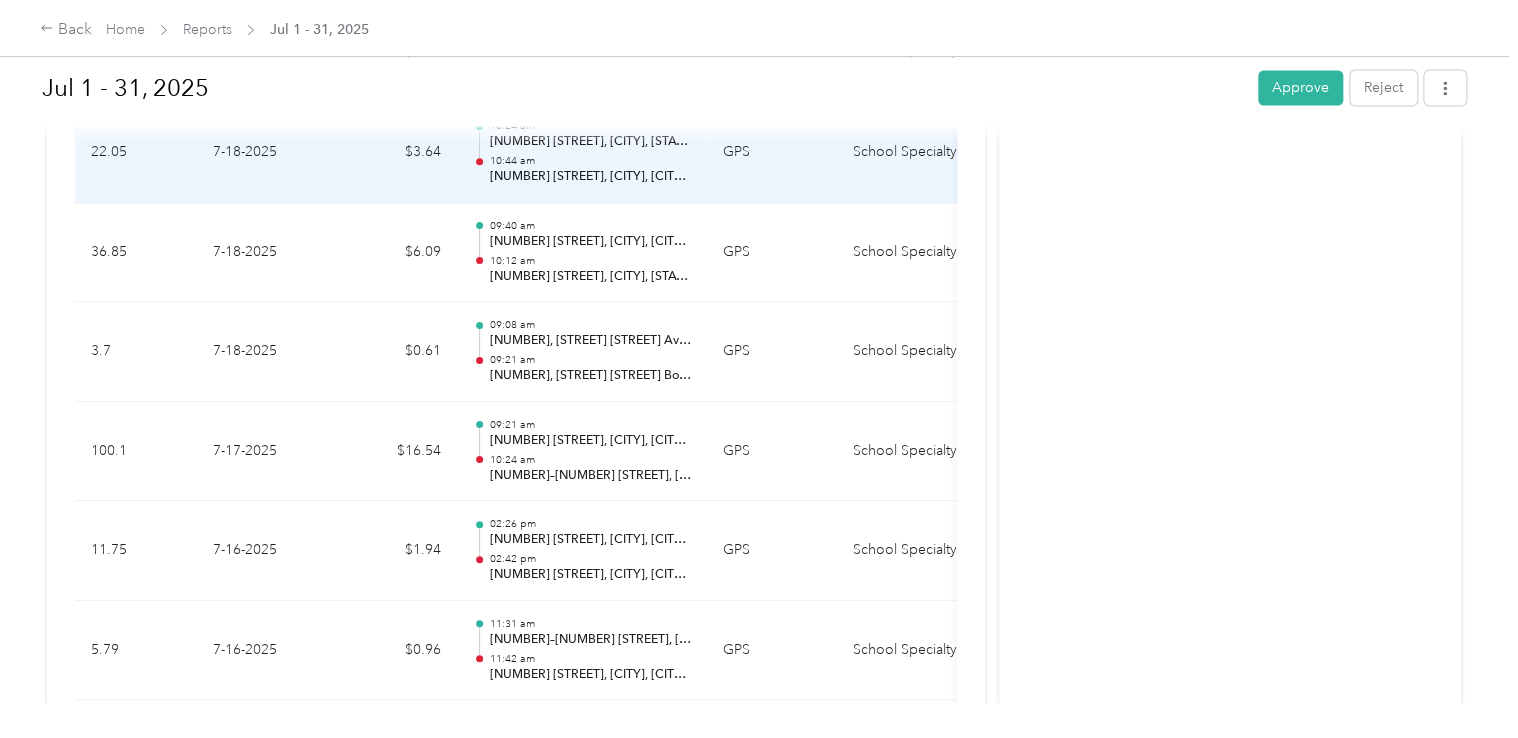 scroll, scrollTop: 1847, scrollLeft: 0, axis: vertical 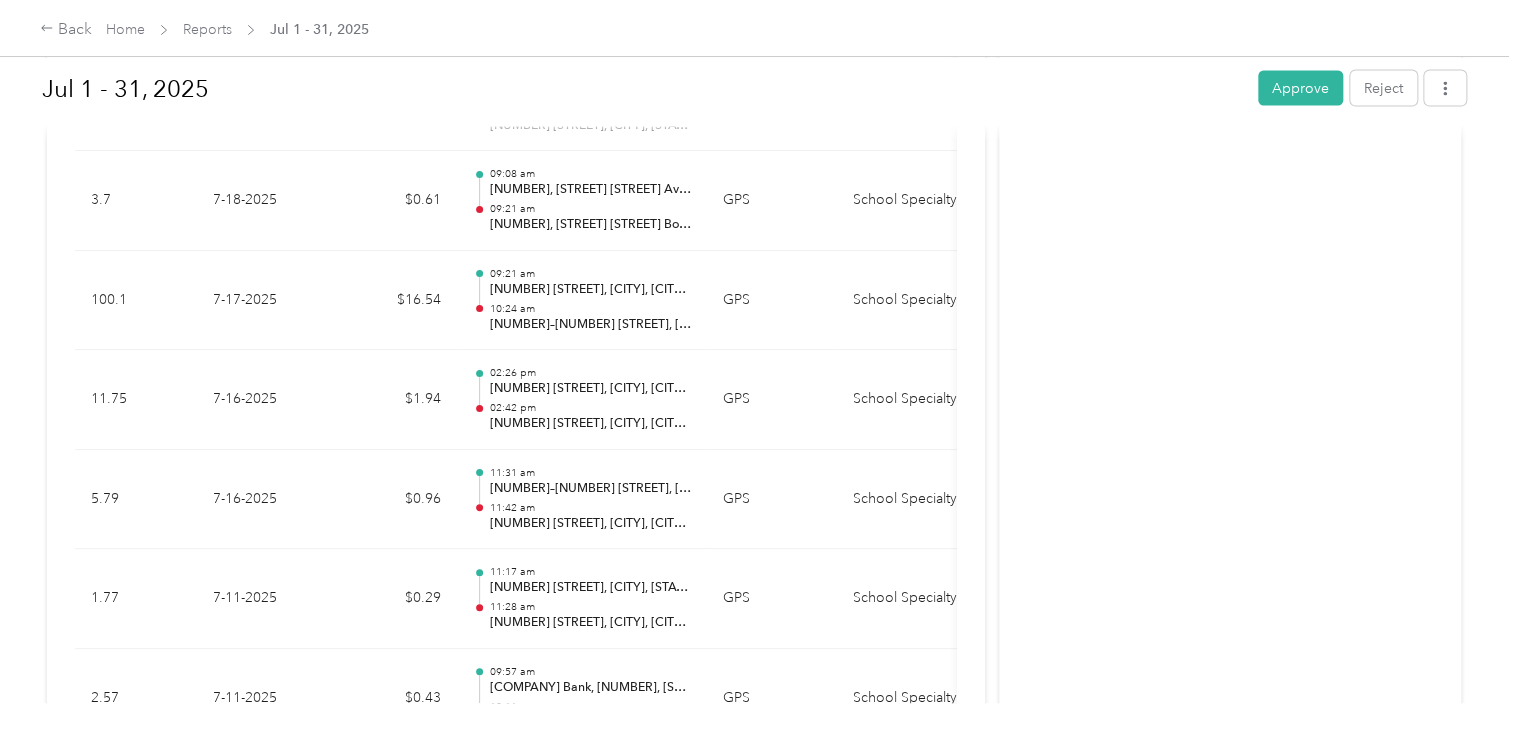 click on "Back Home Reports Jul 1 - 31, 2025" at bounding box center (759, 28) 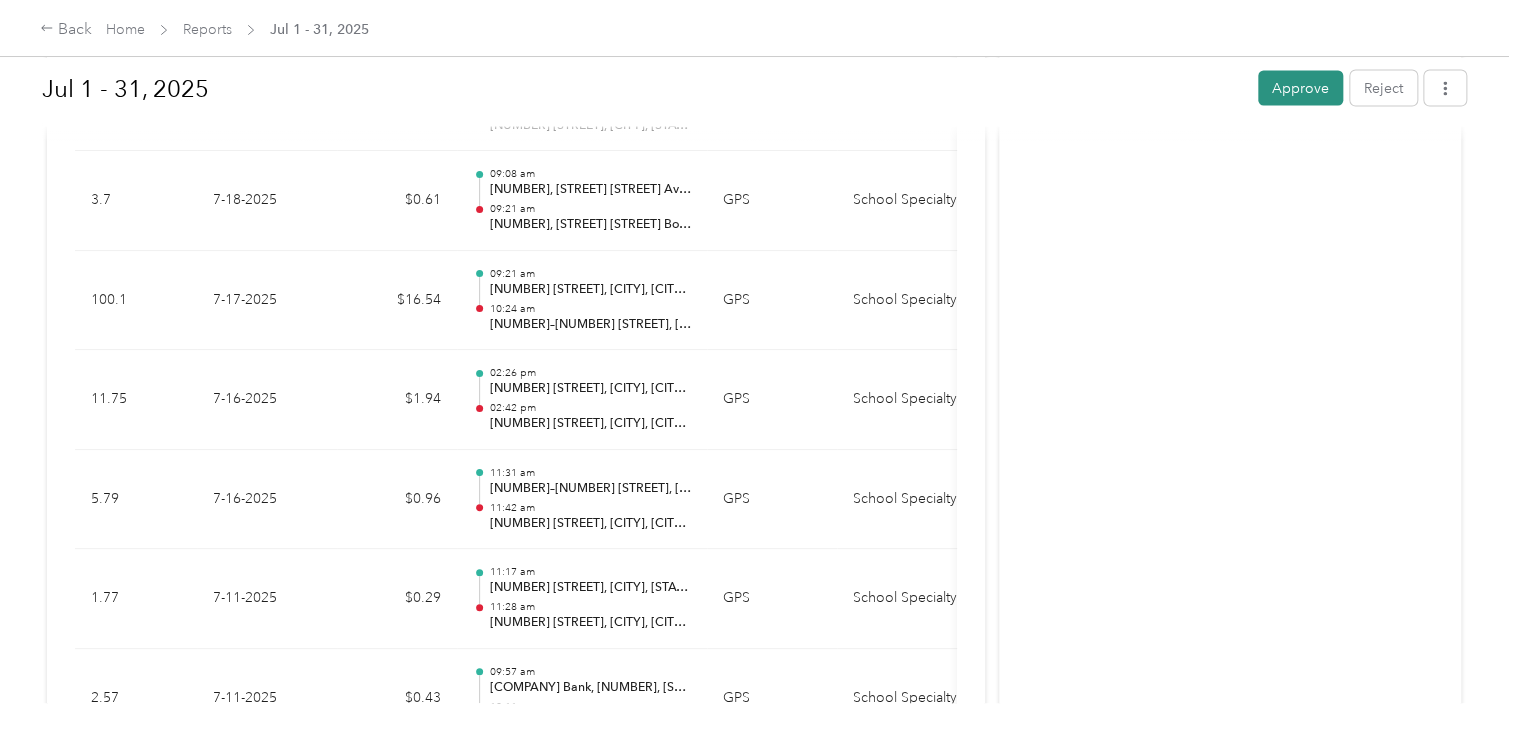 click on "Approve" at bounding box center (1300, 87) 